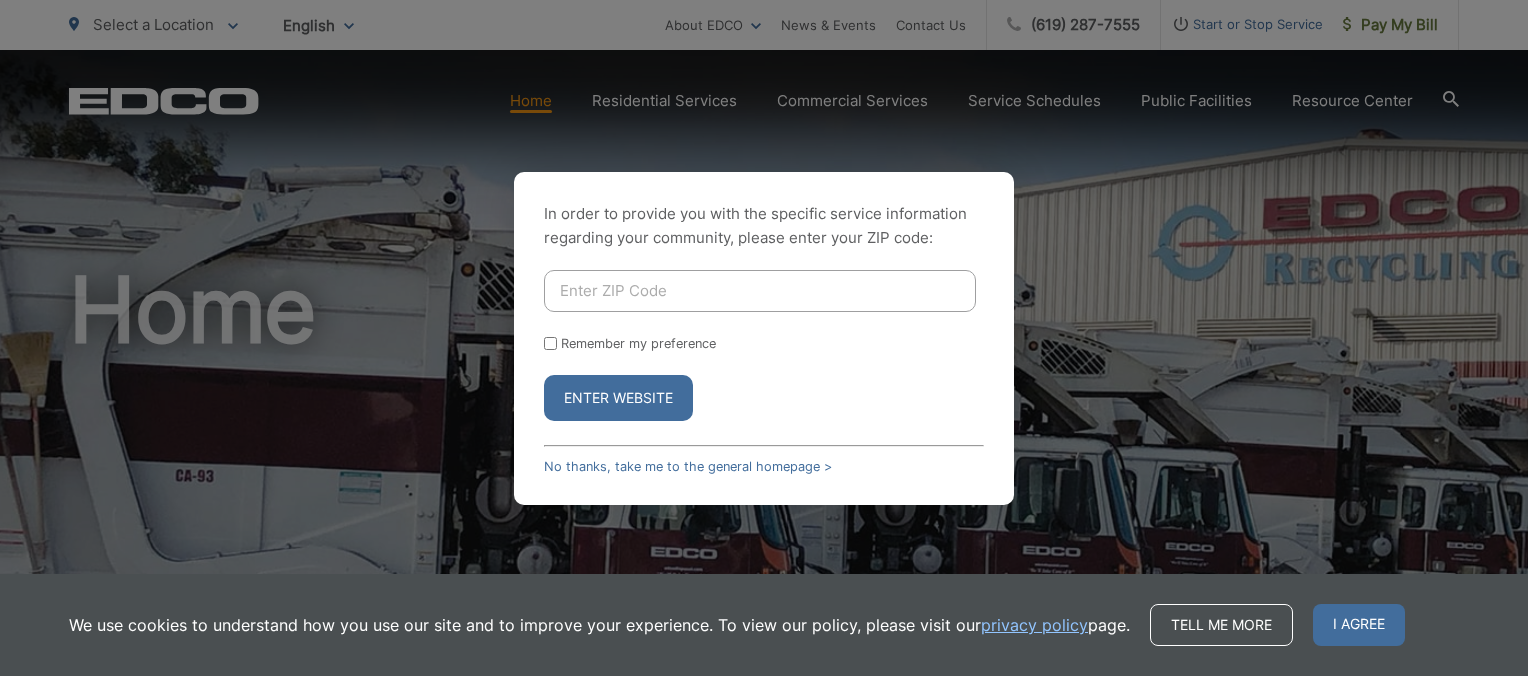 scroll, scrollTop: 0, scrollLeft: 0, axis: both 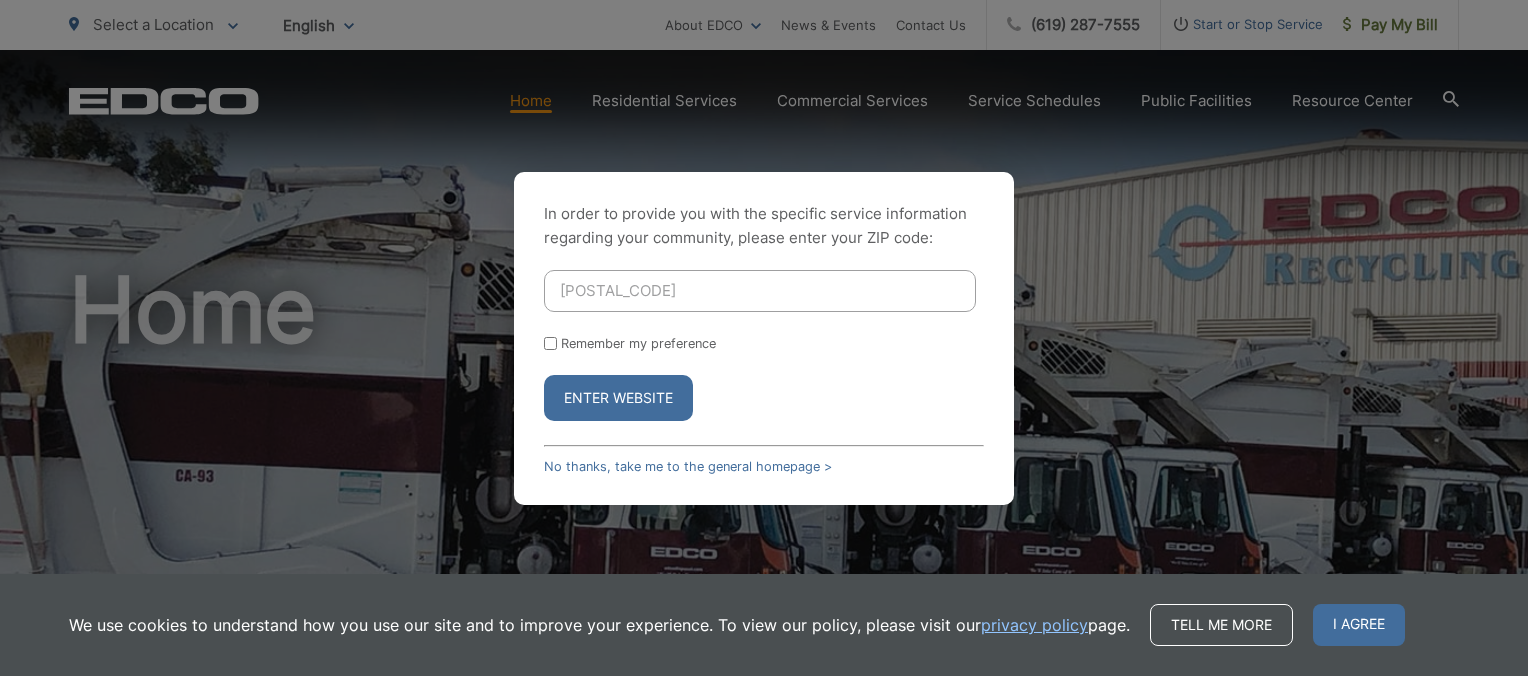 click on "Enter Website" at bounding box center [618, 398] 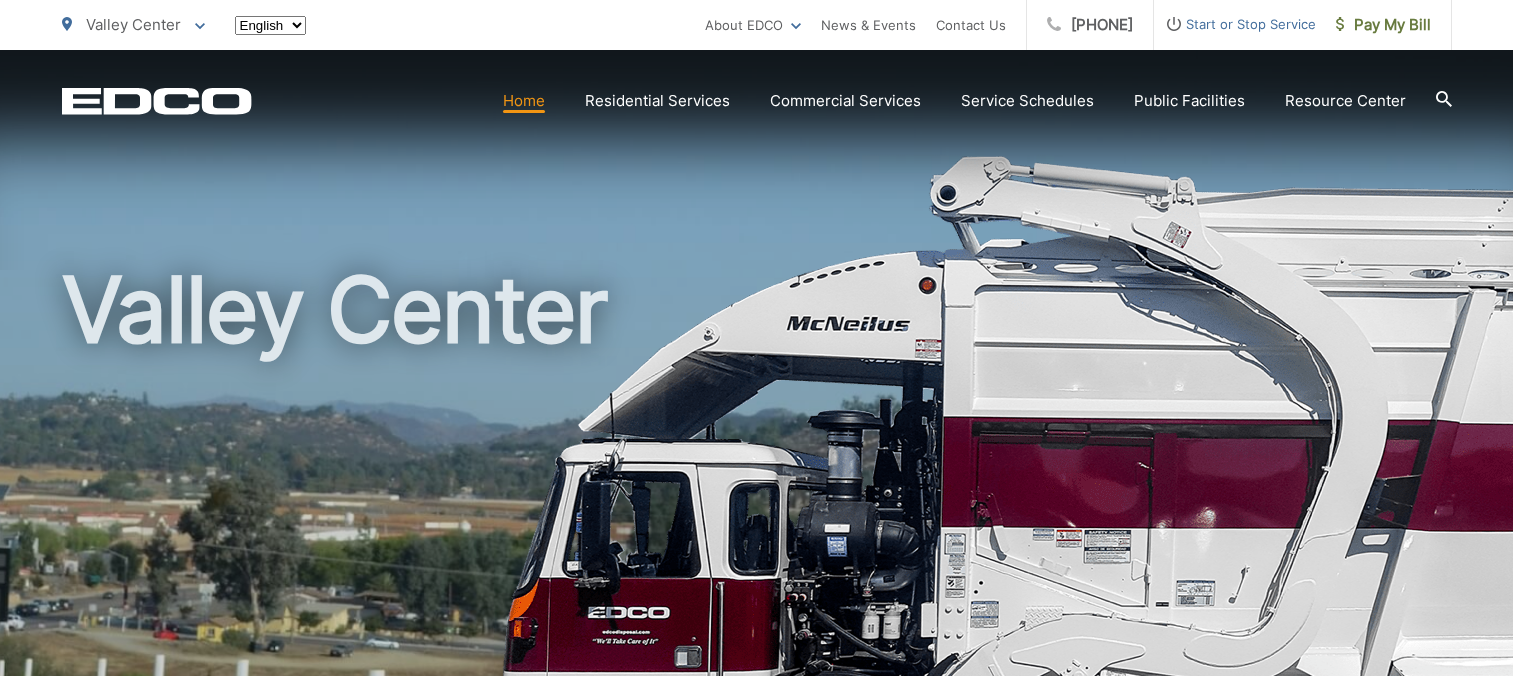 scroll, scrollTop: 0, scrollLeft: 0, axis: both 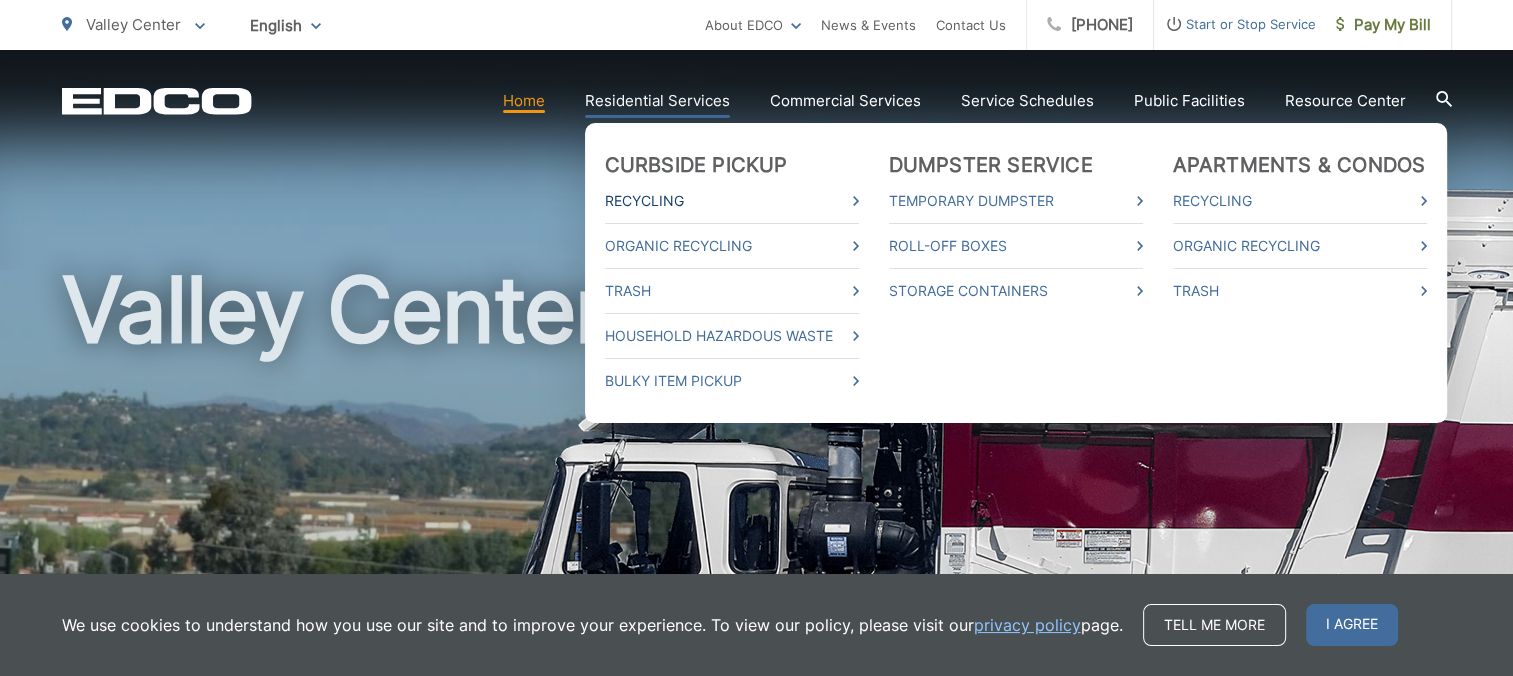 click on "Recycling" at bounding box center [732, 201] 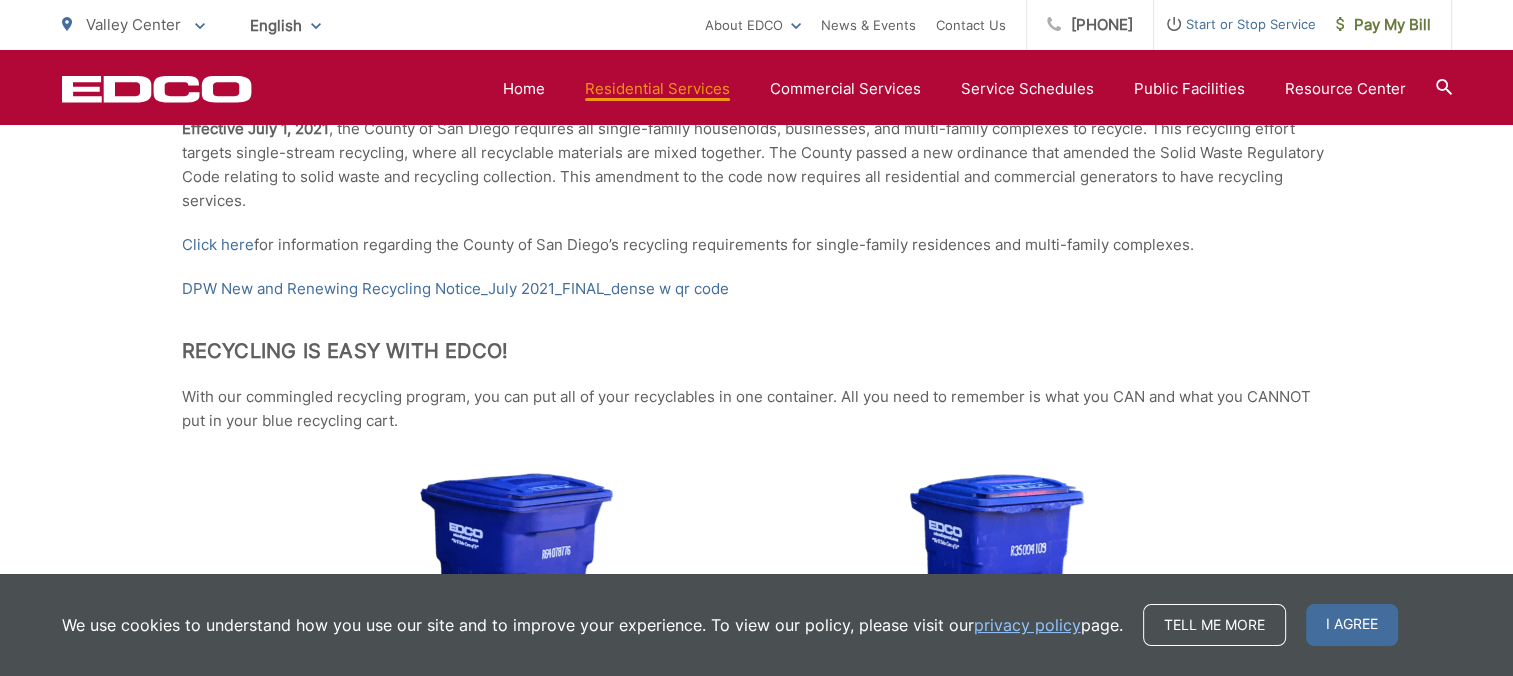 scroll, scrollTop: 0, scrollLeft: 0, axis: both 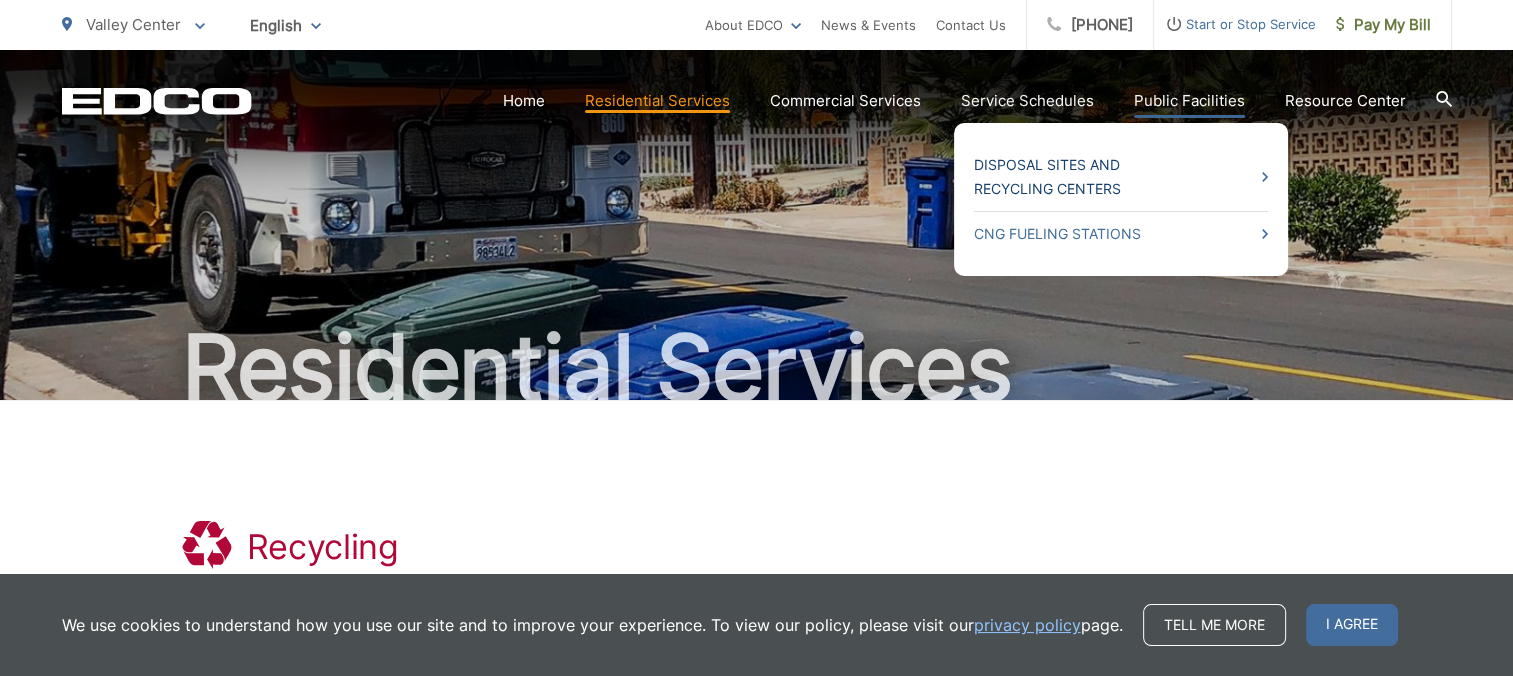 click on "Disposal Sites and Recycling Centers" at bounding box center [1121, 177] 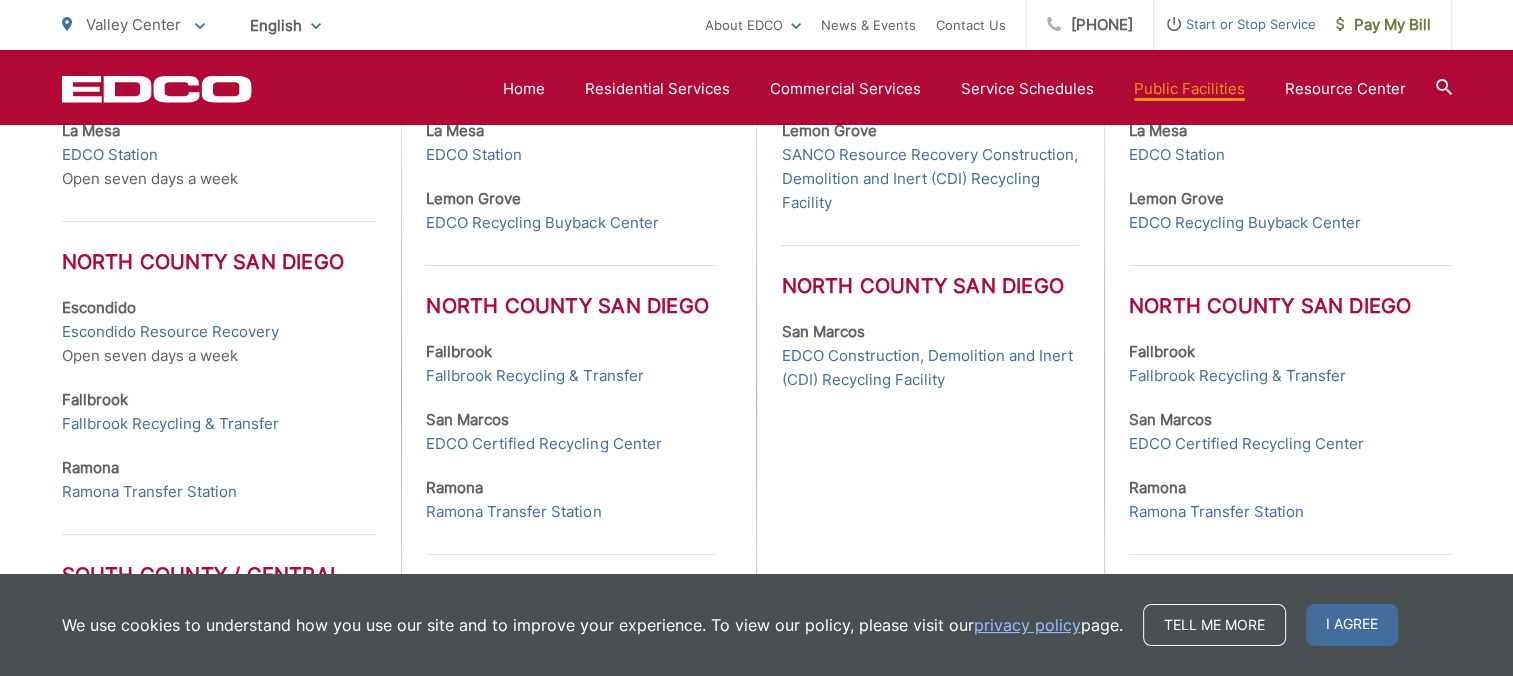 scroll, scrollTop: 800, scrollLeft: 0, axis: vertical 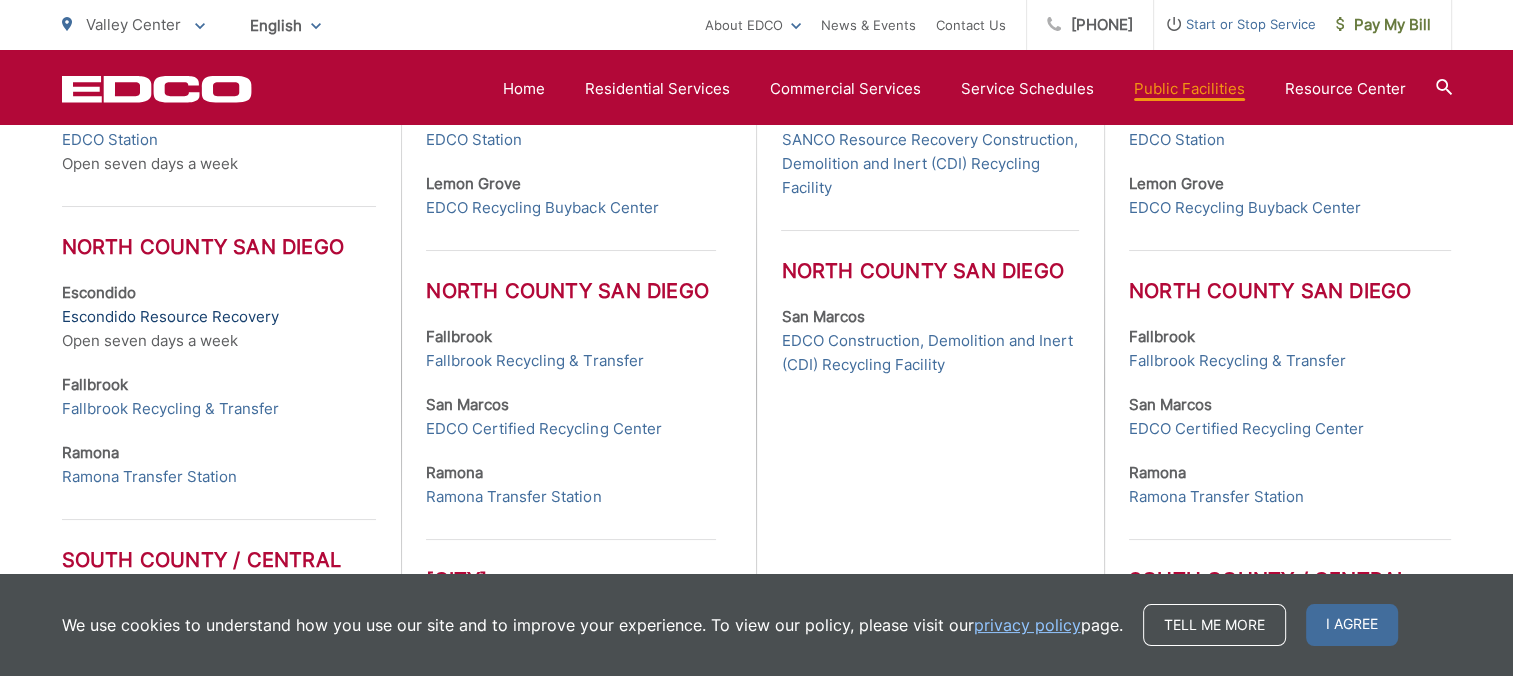 click on "Escondido Resource Recovery" at bounding box center (170, 317) 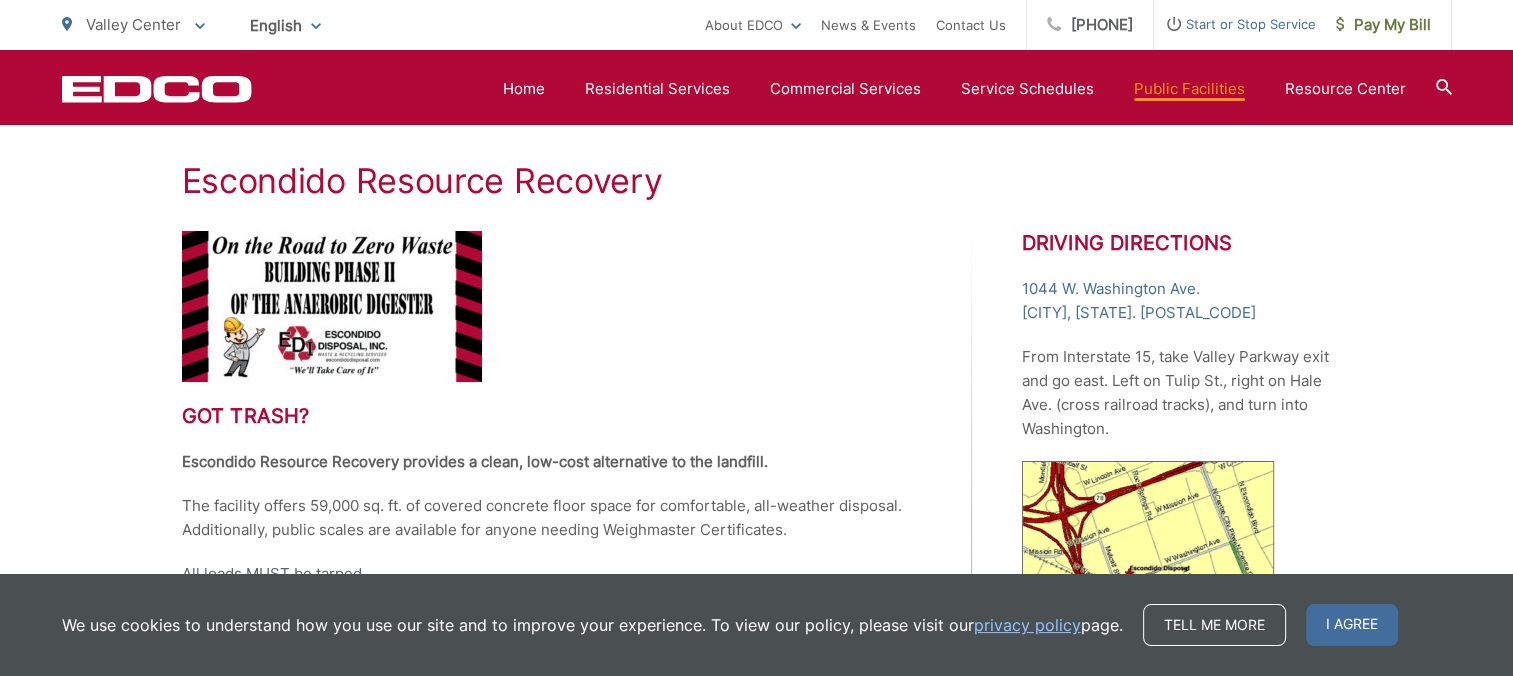 scroll, scrollTop: 347, scrollLeft: 0, axis: vertical 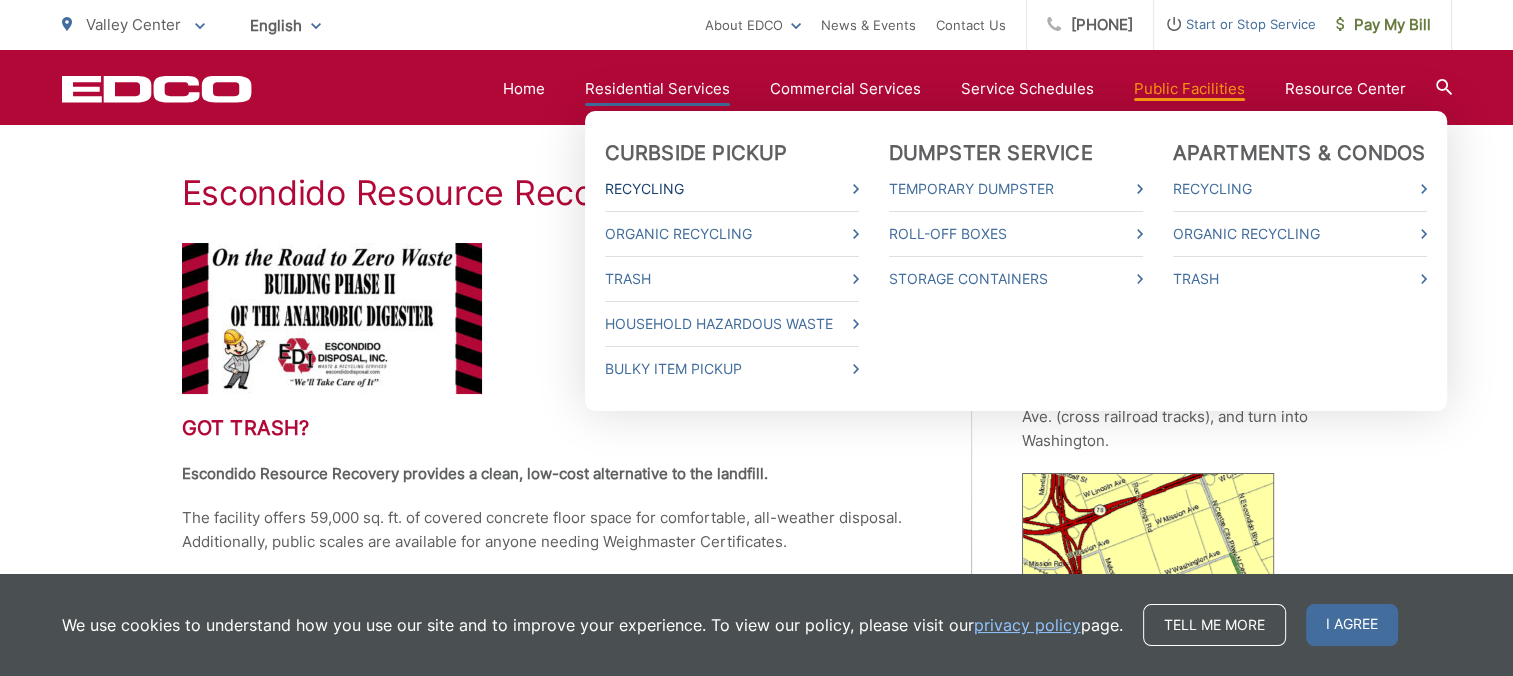 click on "Recycling" at bounding box center [732, 189] 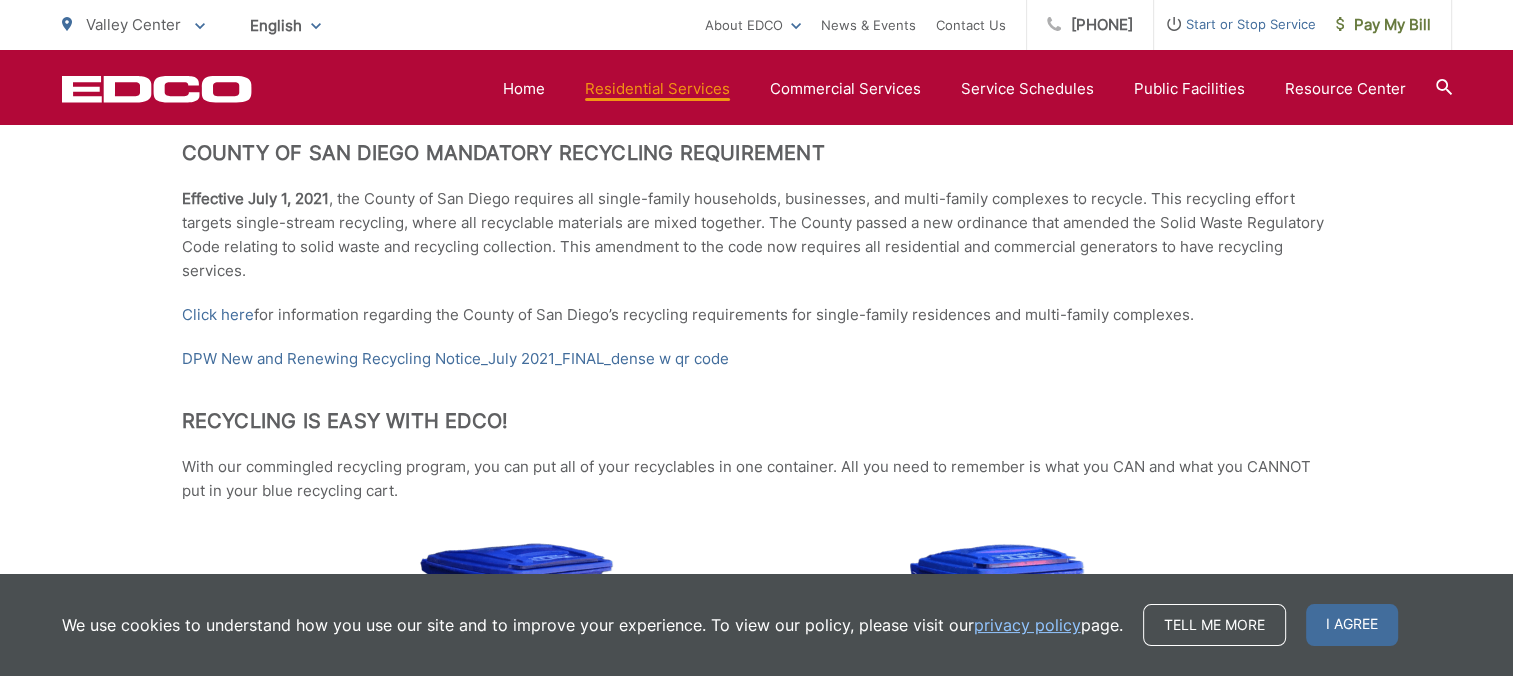 scroll, scrollTop: 0, scrollLeft: 0, axis: both 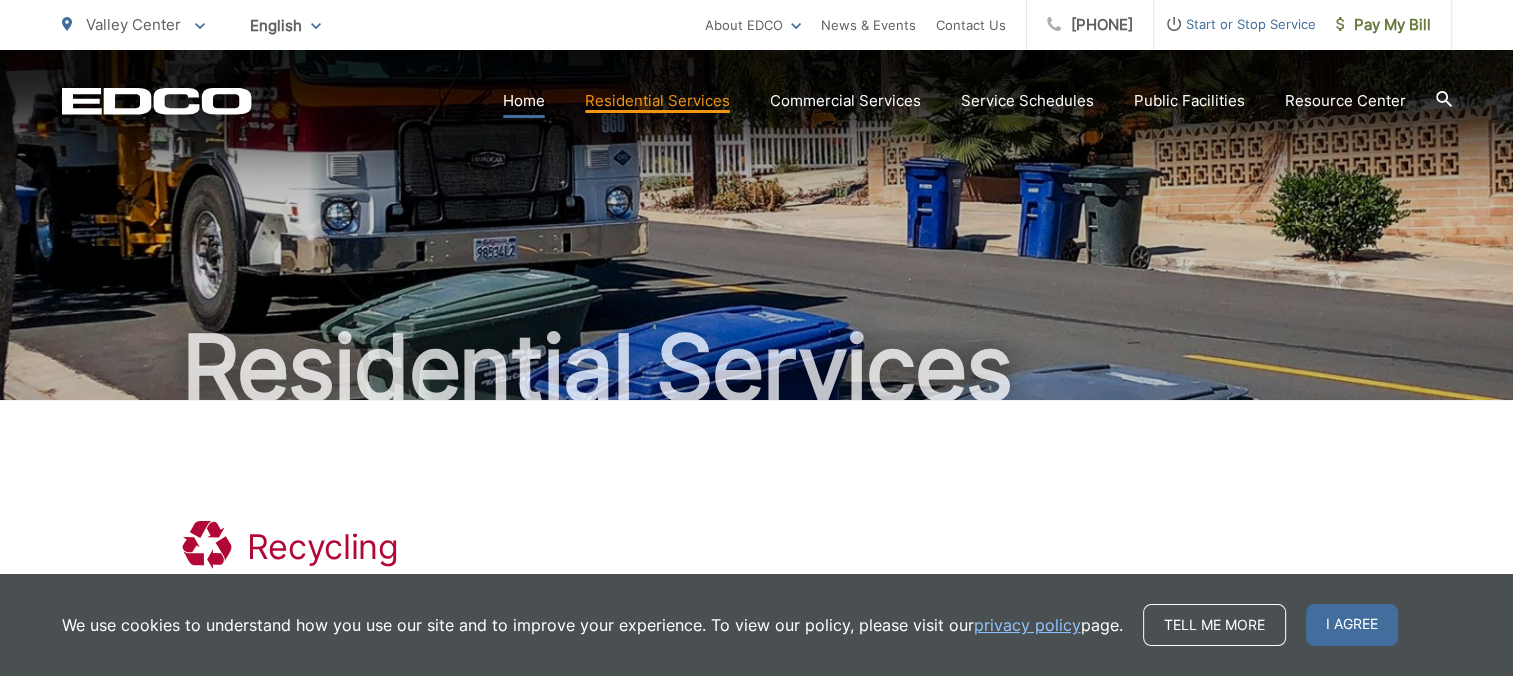click on "Home" at bounding box center (524, 101) 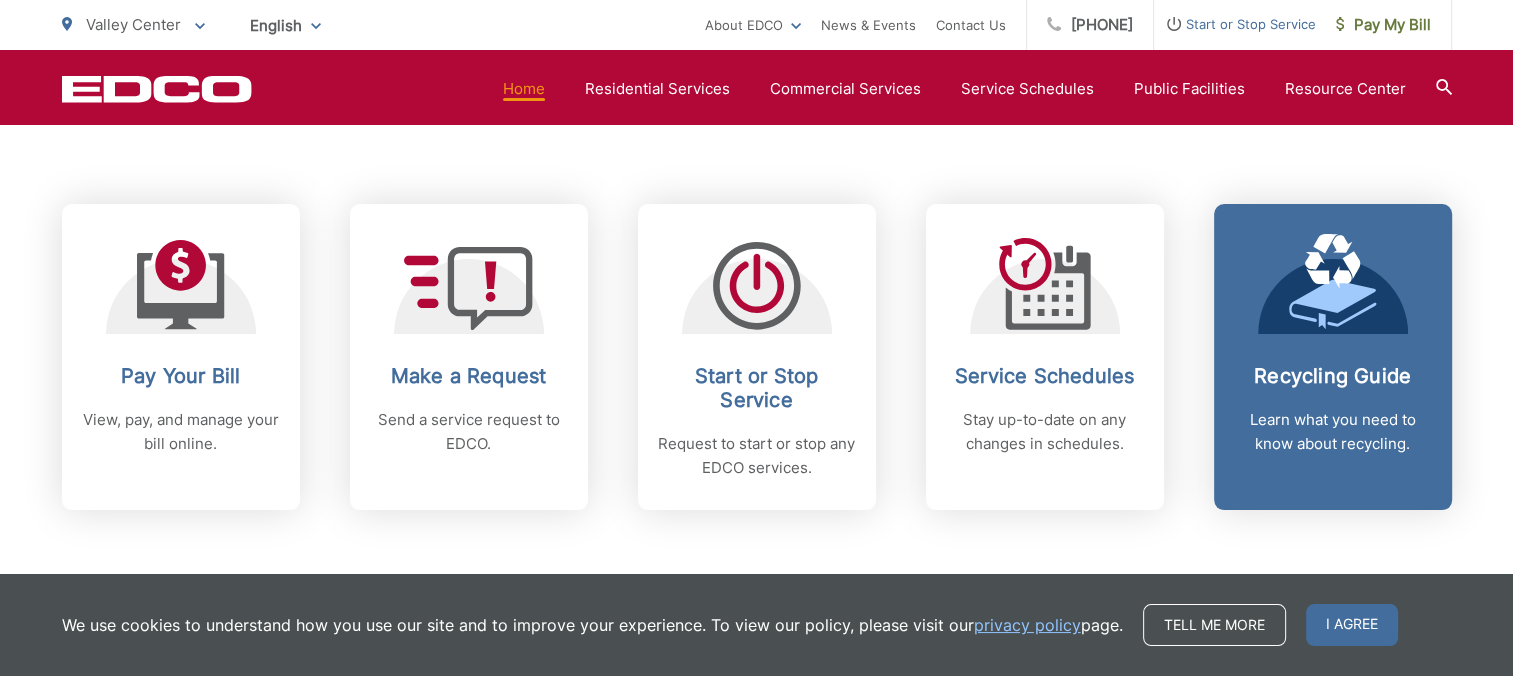 scroll, scrollTop: 800, scrollLeft: 0, axis: vertical 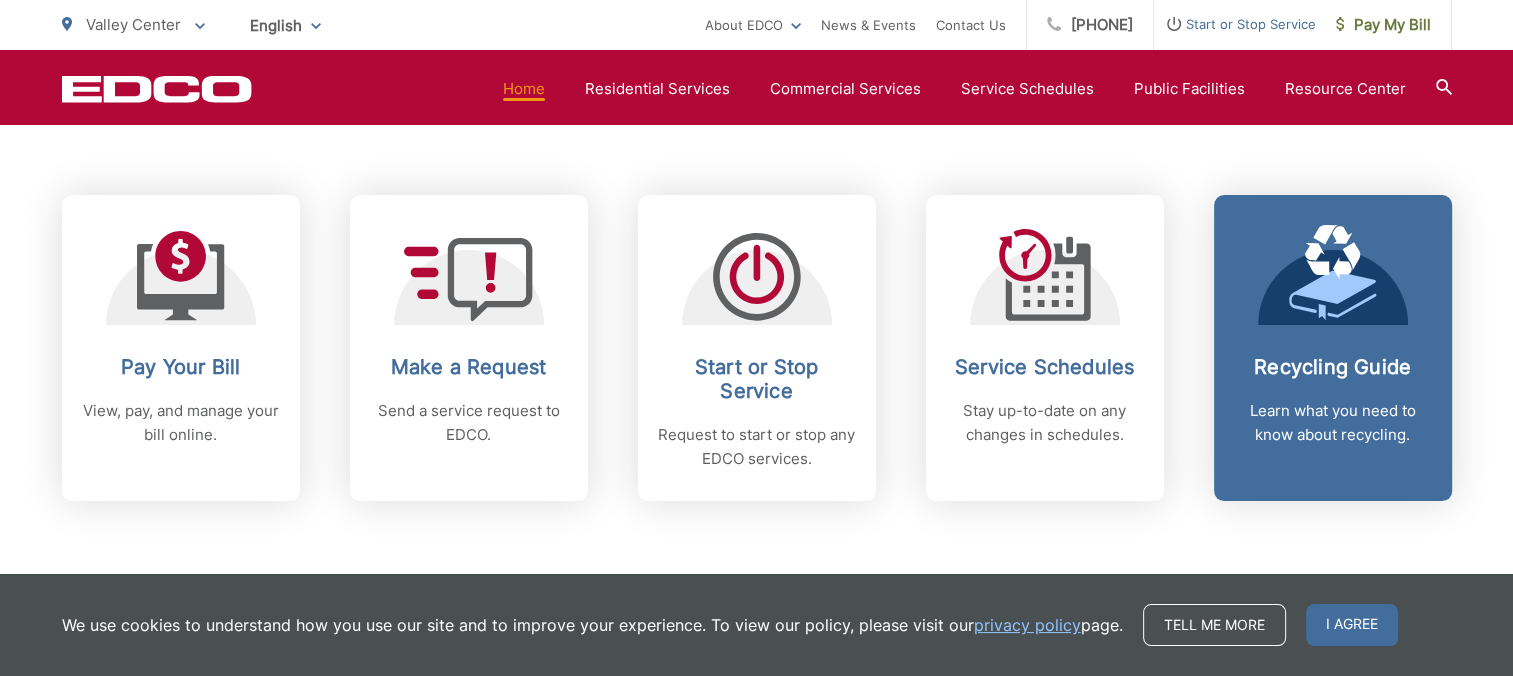 click on "Learn what you need to know about recycling." at bounding box center (1333, 423) 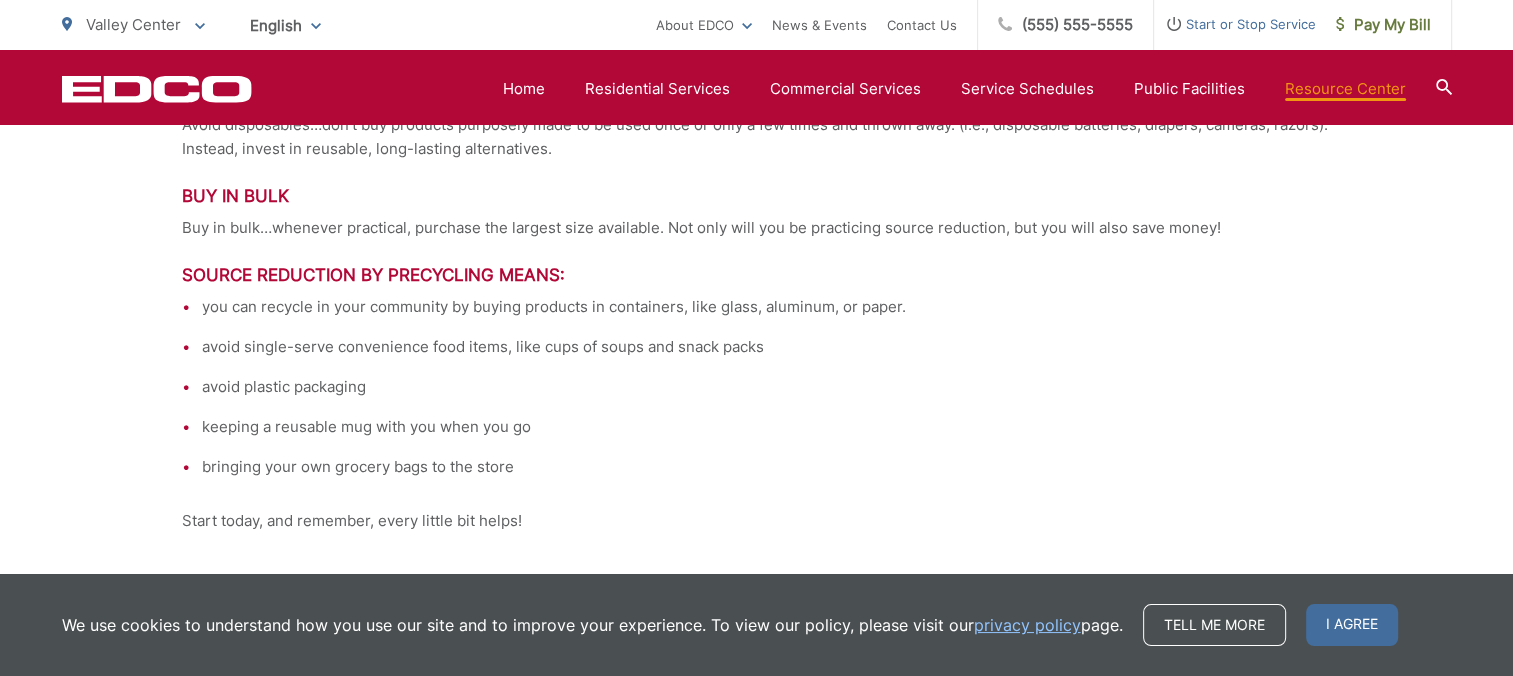 scroll, scrollTop: 4656, scrollLeft: 0, axis: vertical 